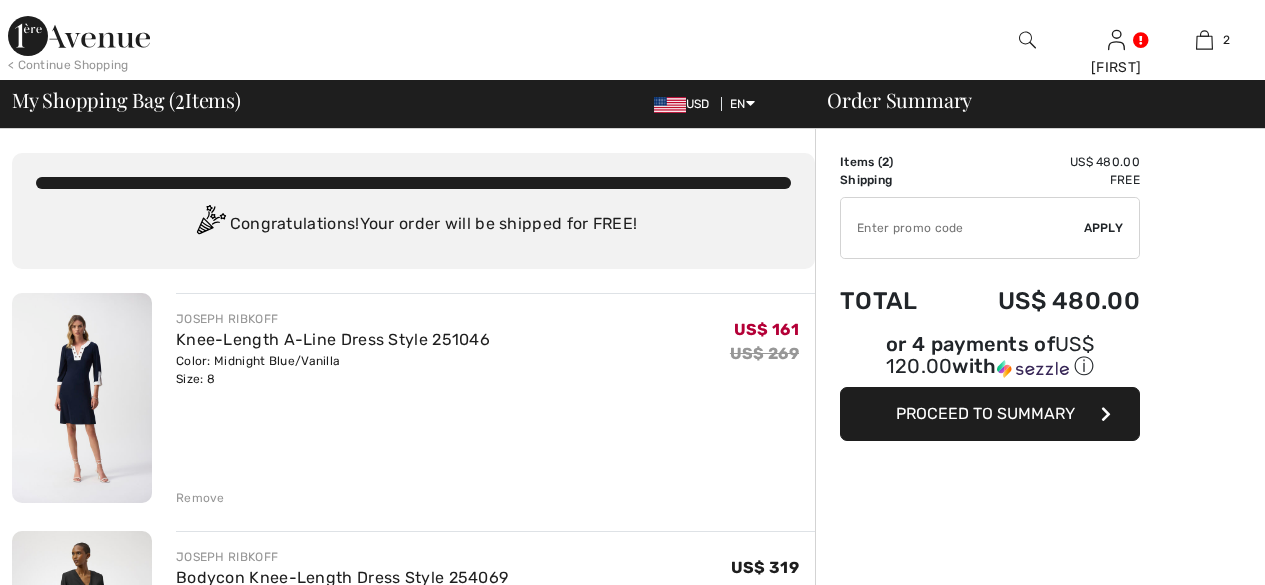 scroll, scrollTop: 0, scrollLeft: 0, axis: both 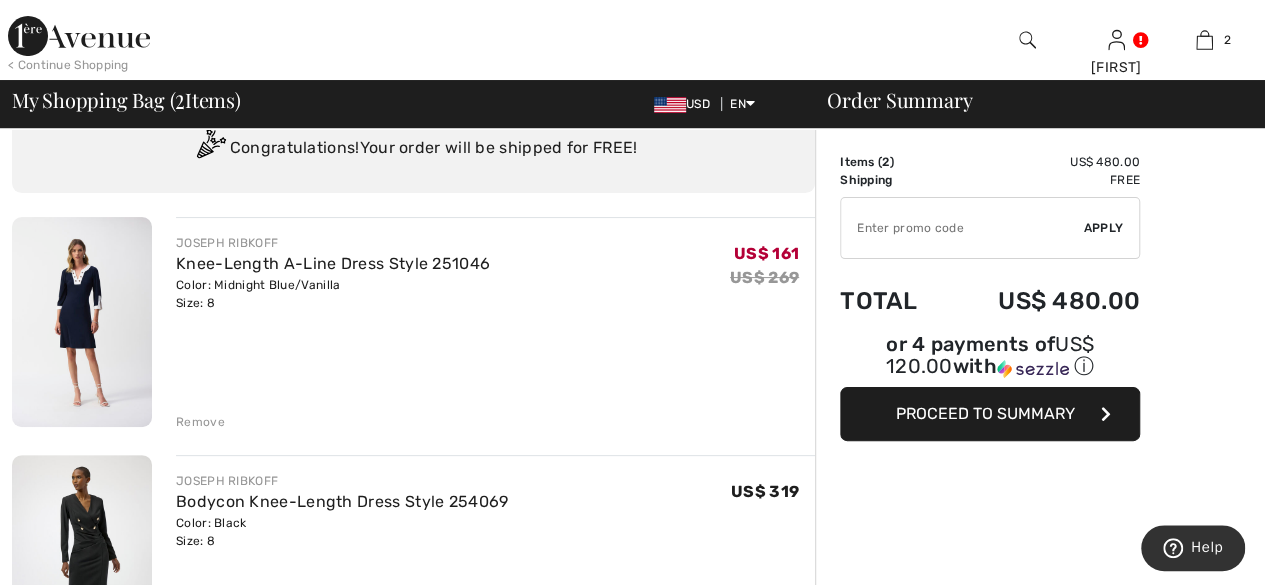 click on "Remove" at bounding box center [200, 422] 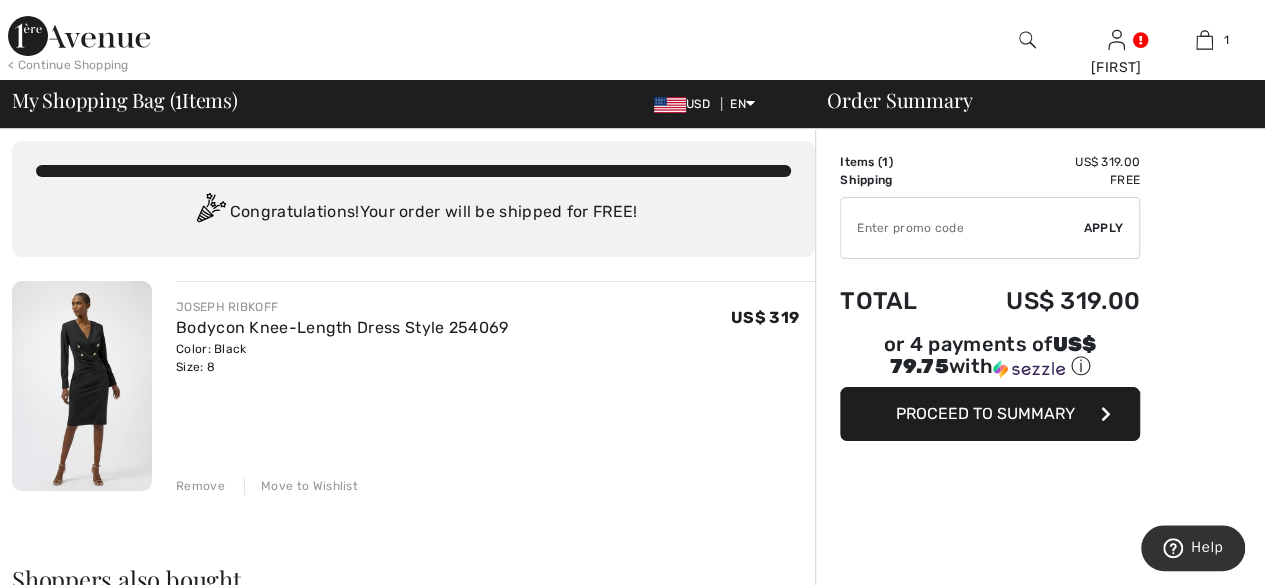 scroll, scrollTop: 0, scrollLeft: 0, axis: both 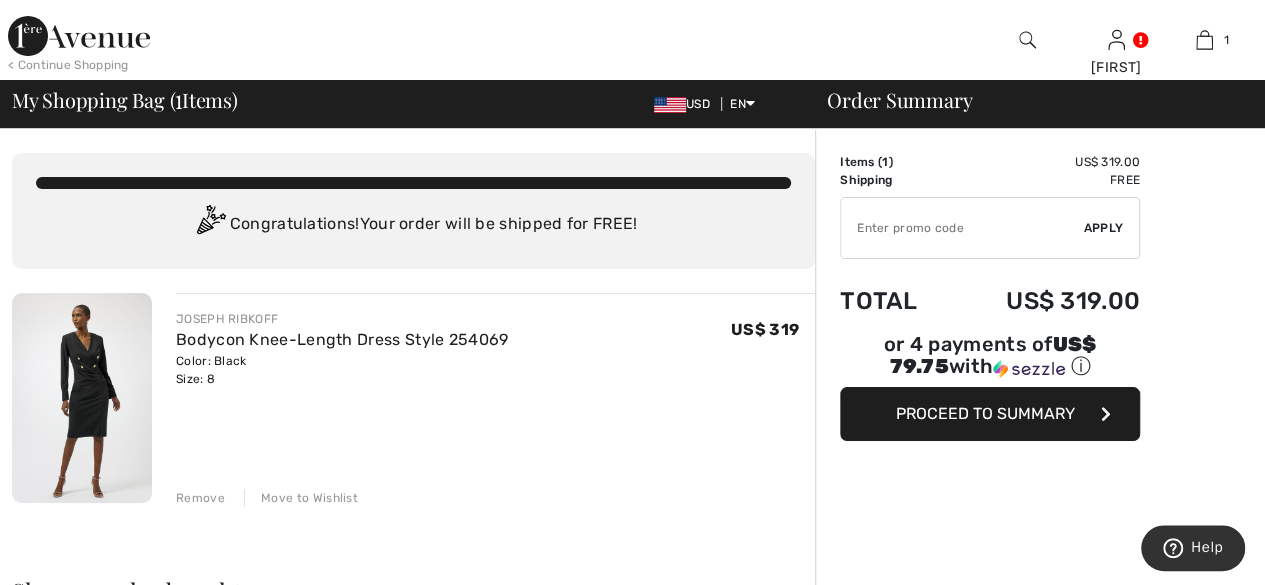 click on "Proceed to Summary" at bounding box center [990, 414] 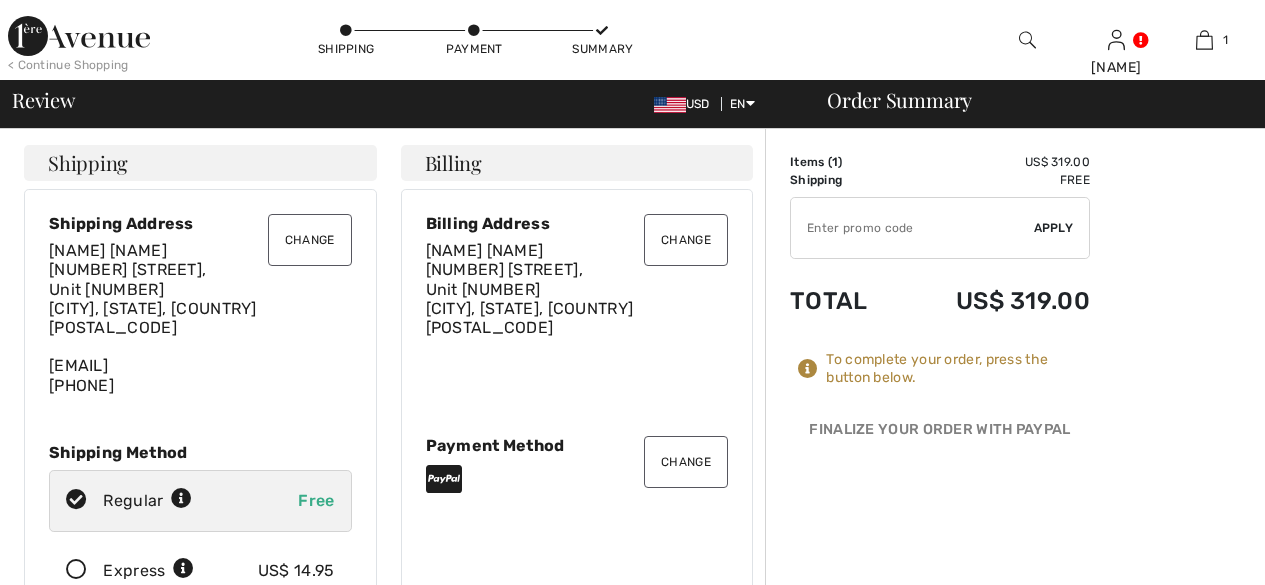 scroll, scrollTop: 0, scrollLeft: 0, axis: both 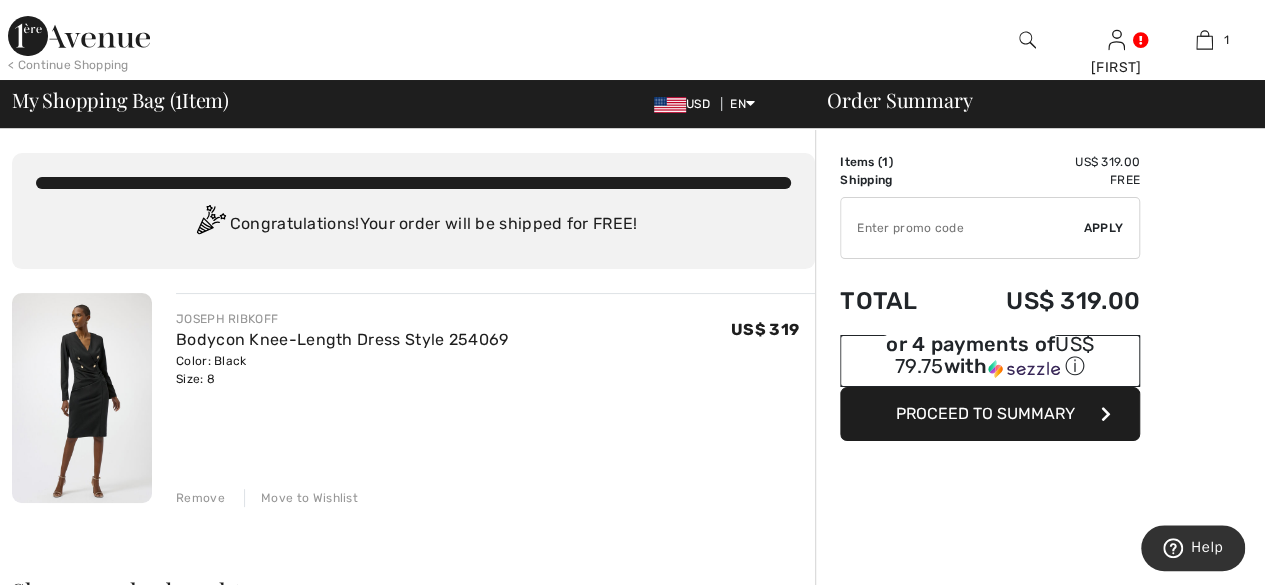 click on "ⓘ" at bounding box center (0, 0) 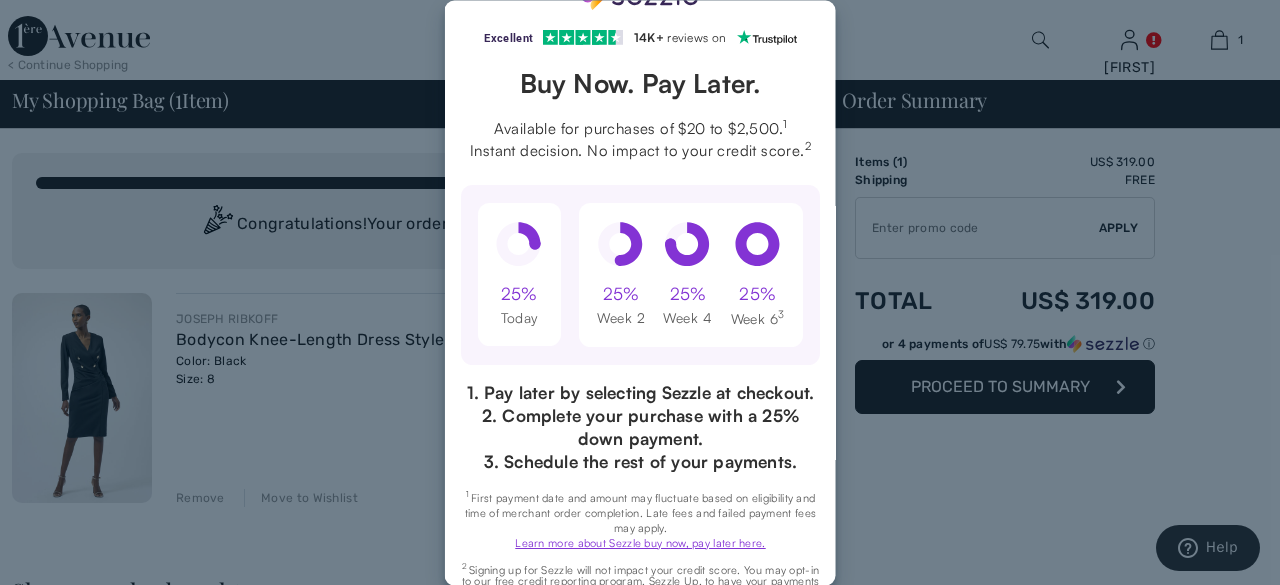 scroll, scrollTop: 0, scrollLeft: 0, axis: both 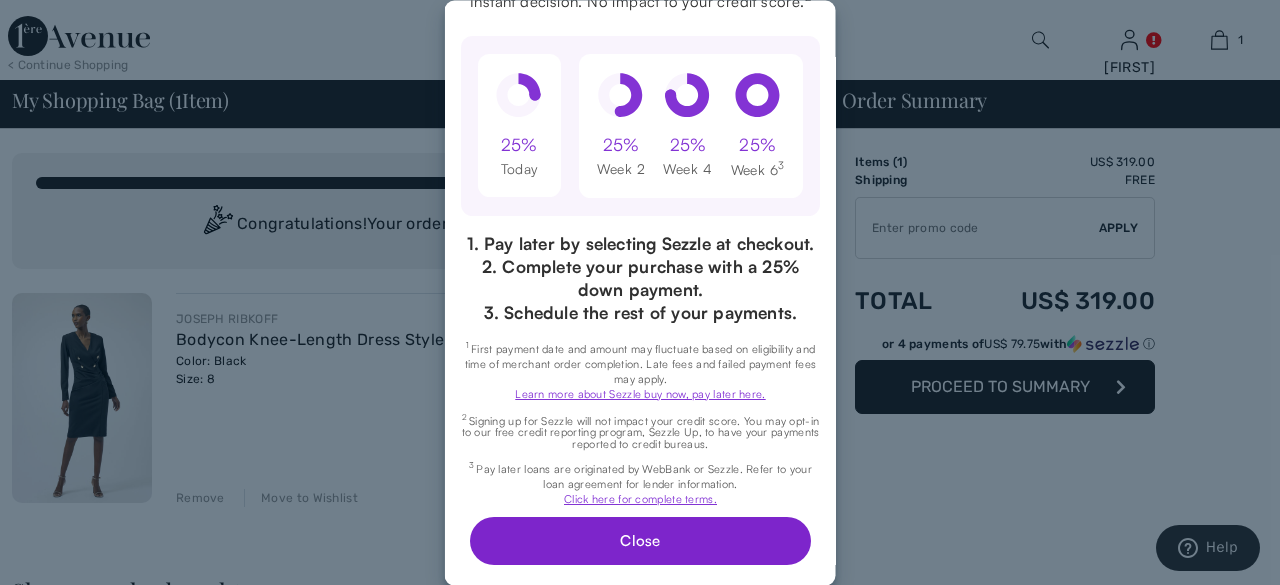 click on "Close" at bounding box center [639, 541] 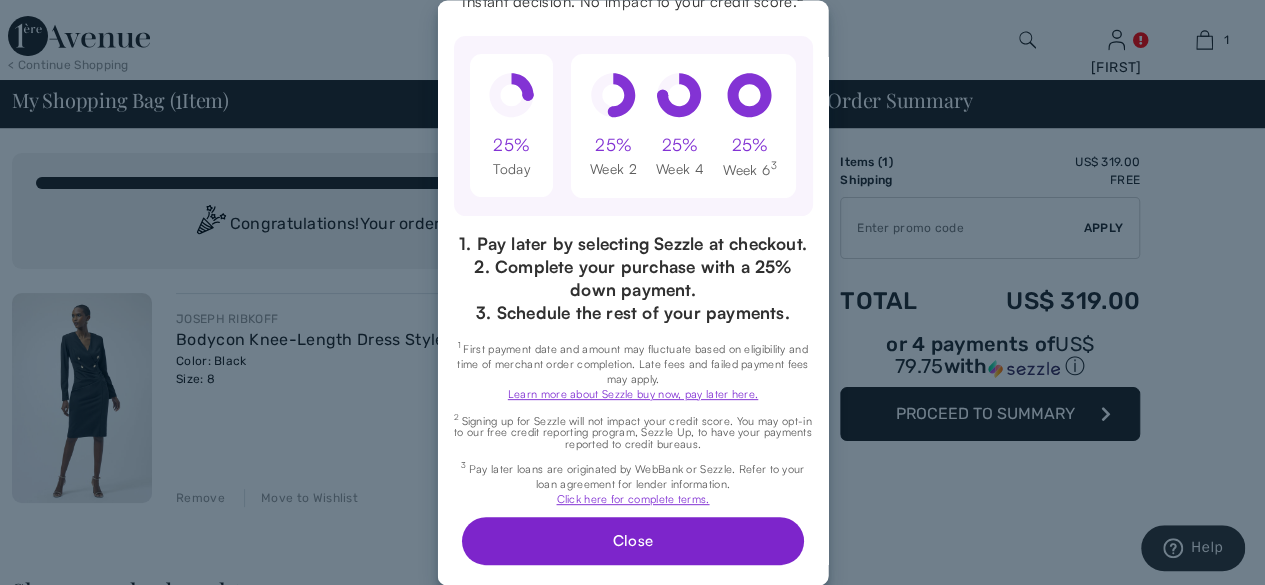 scroll, scrollTop: 0, scrollLeft: 0, axis: both 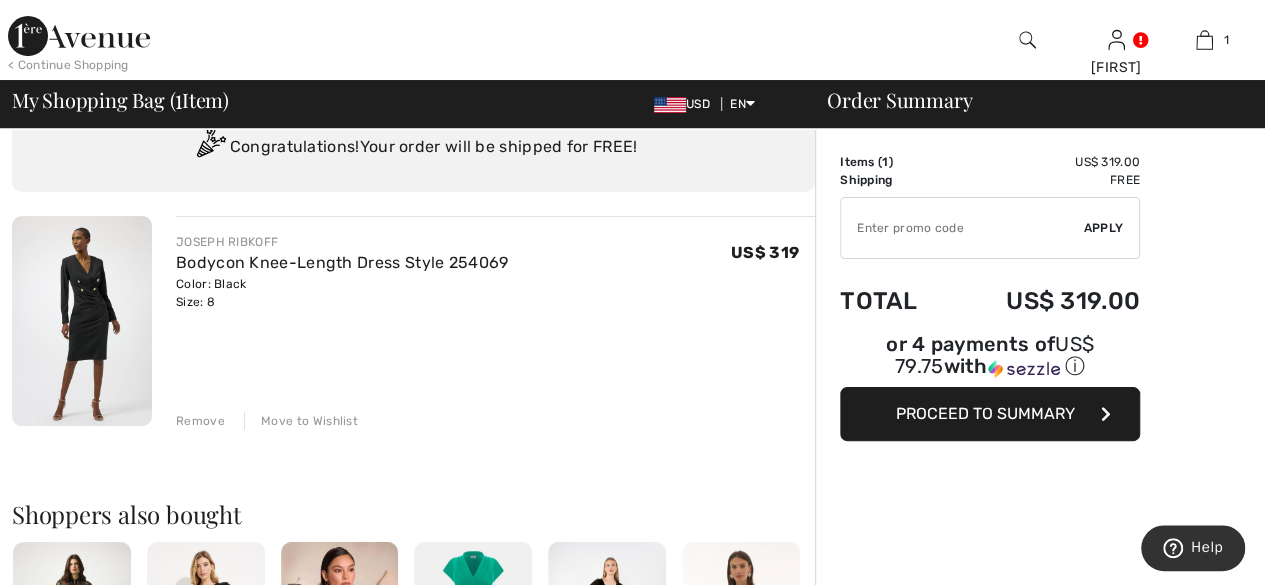 click on "Proceed to Summary" at bounding box center (985, 413) 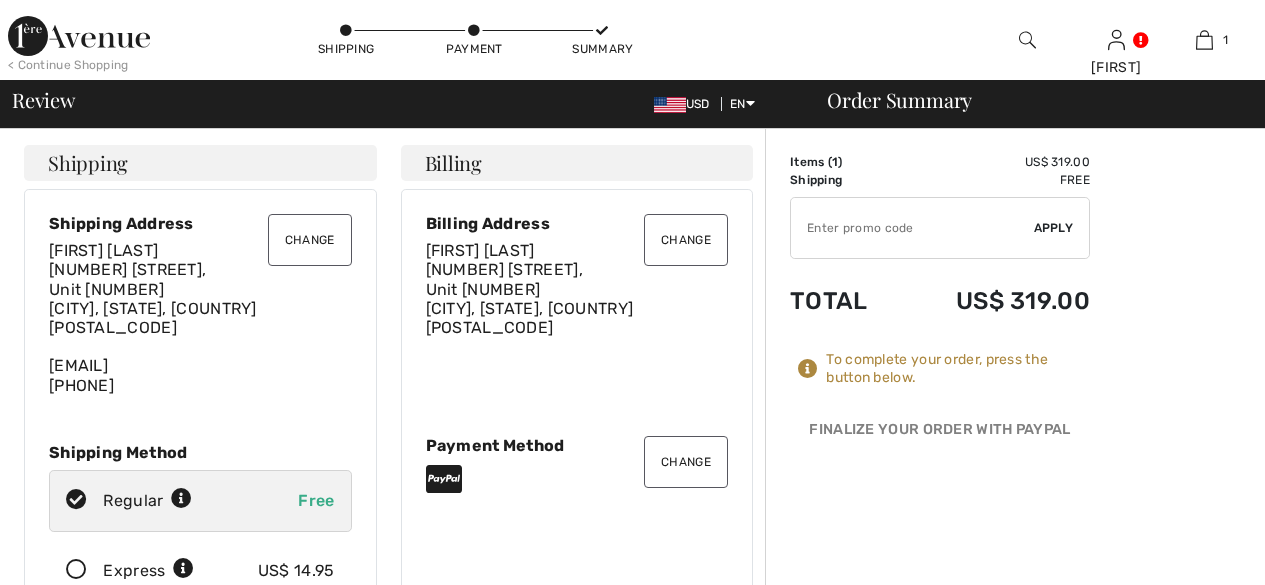 scroll, scrollTop: 0, scrollLeft: 0, axis: both 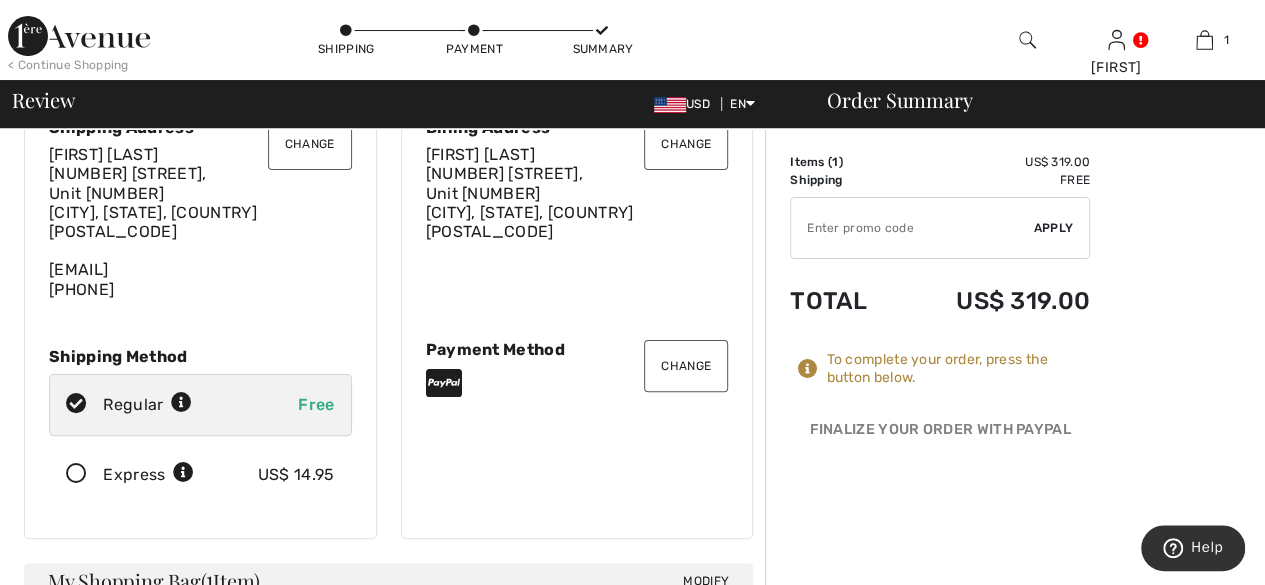 click on "Change" at bounding box center (686, 366) 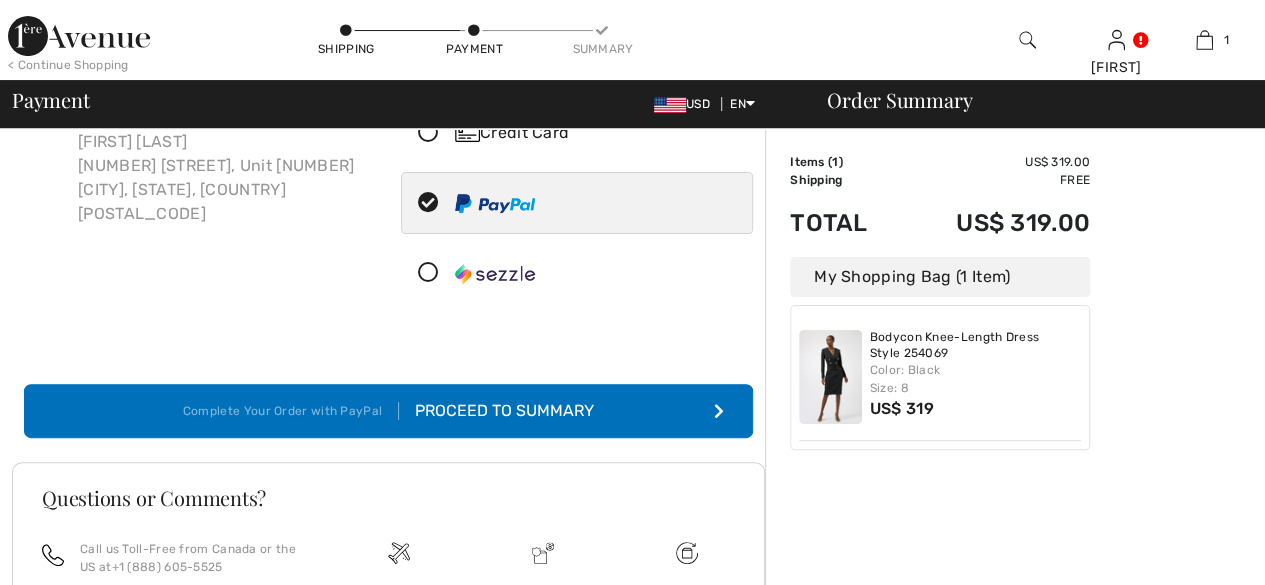 scroll, scrollTop: 138, scrollLeft: 0, axis: vertical 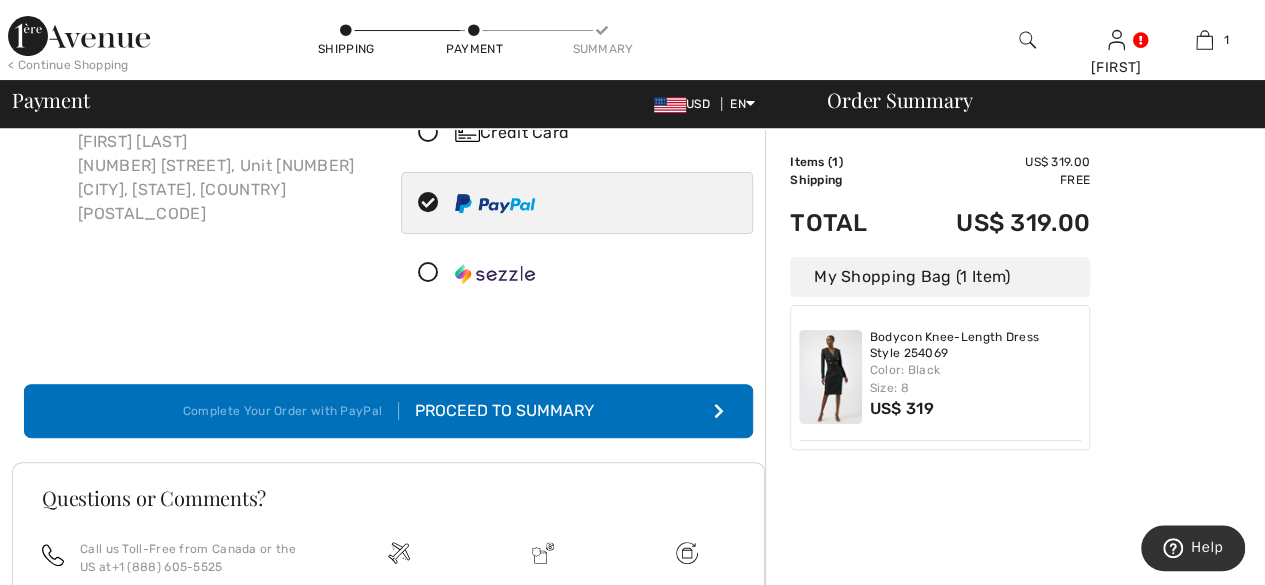 click at bounding box center [428, 273] 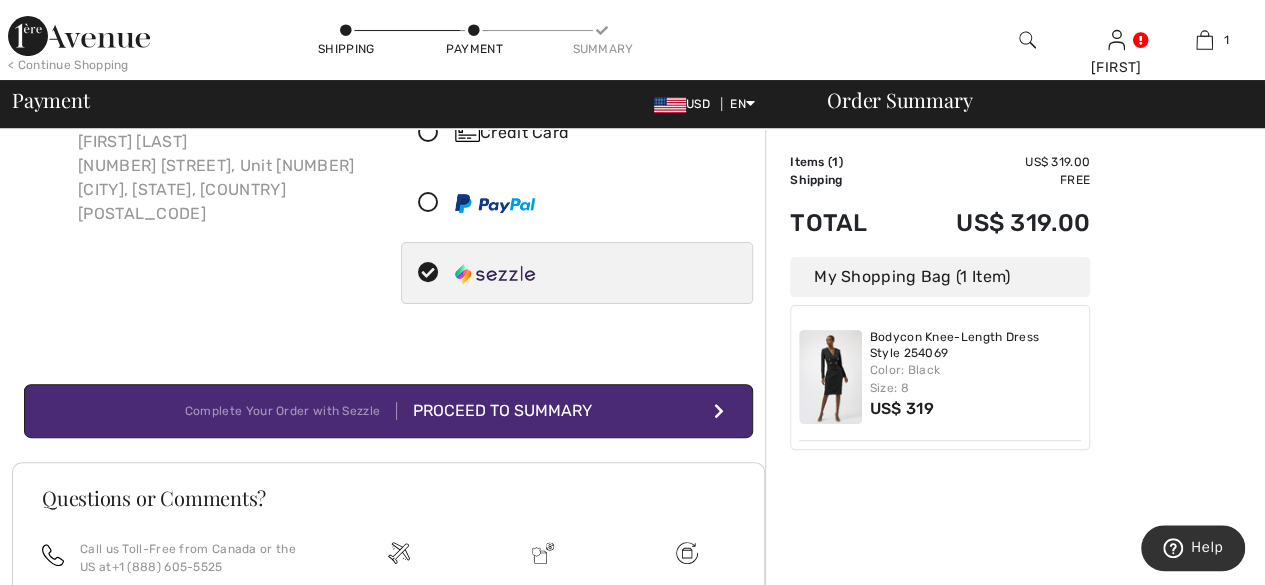 click on "Complete Your Order with Sezzle
Proceed to Summary" at bounding box center [388, 411] 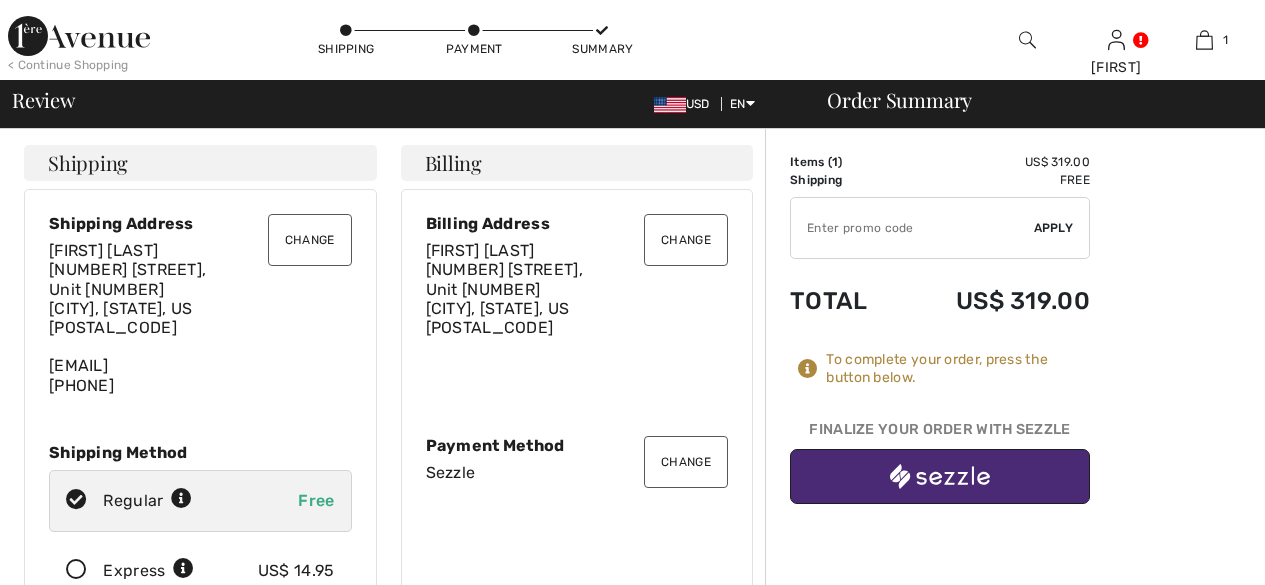 scroll, scrollTop: 0, scrollLeft: 0, axis: both 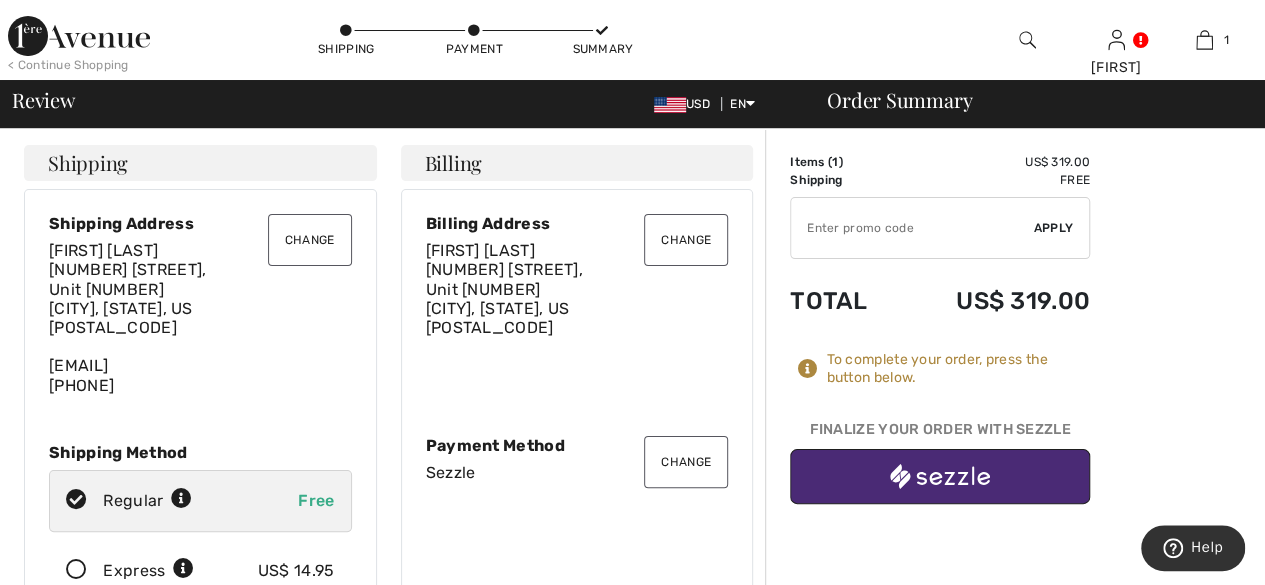 click at bounding box center (940, 476) 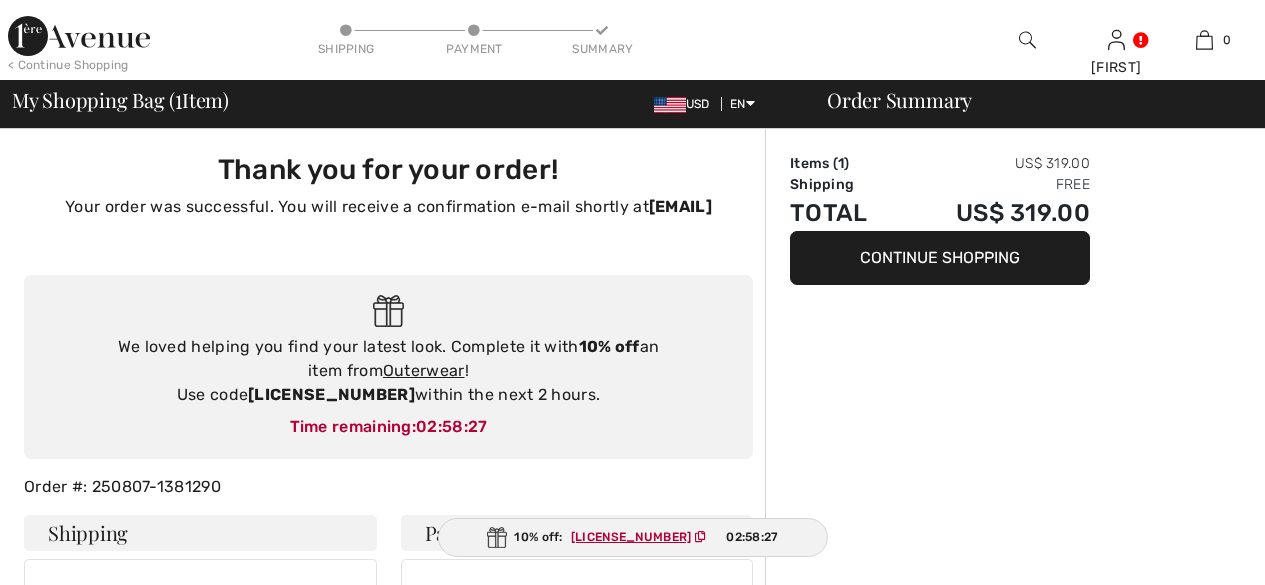 scroll, scrollTop: 0, scrollLeft: 0, axis: both 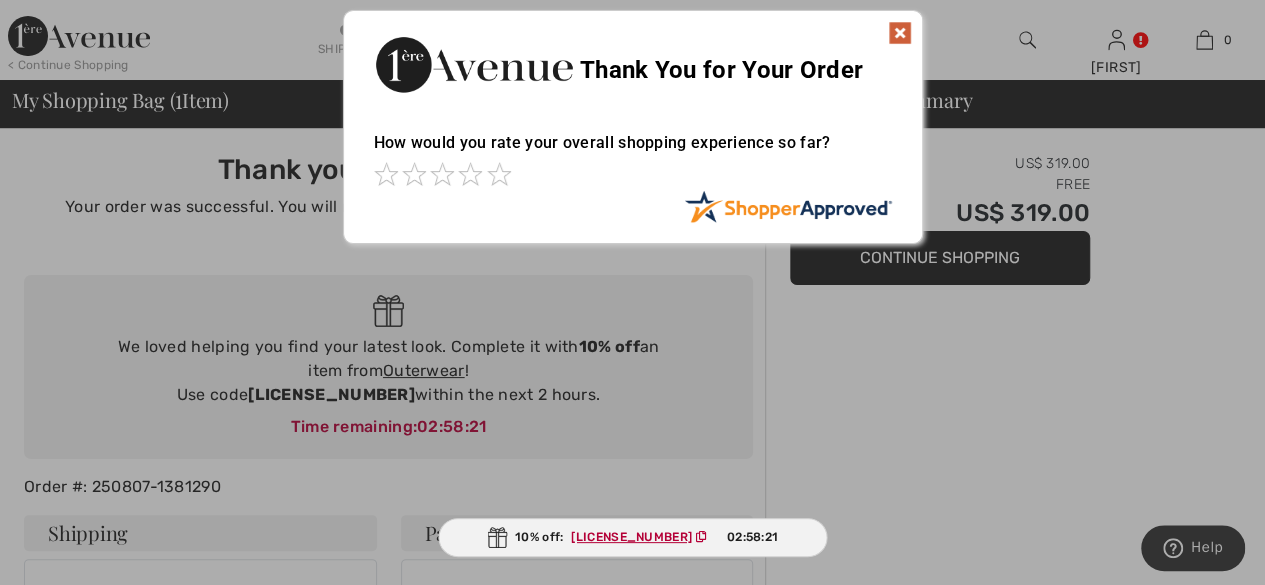 click at bounding box center [900, 33] 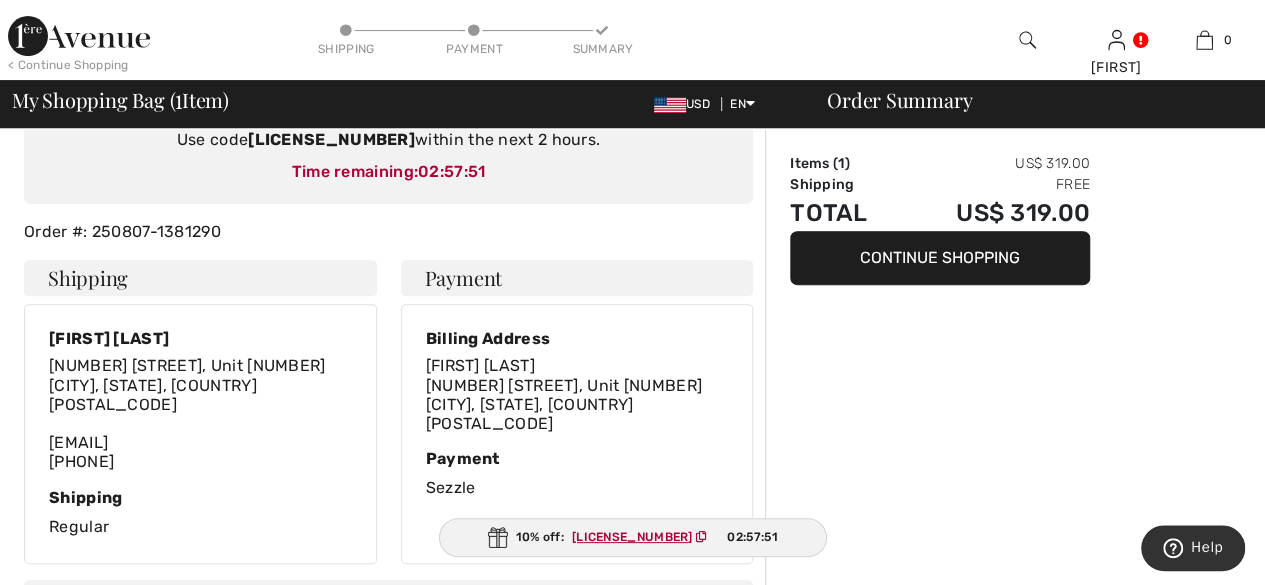 scroll, scrollTop: 0, scrollLeft: 0, axis: both 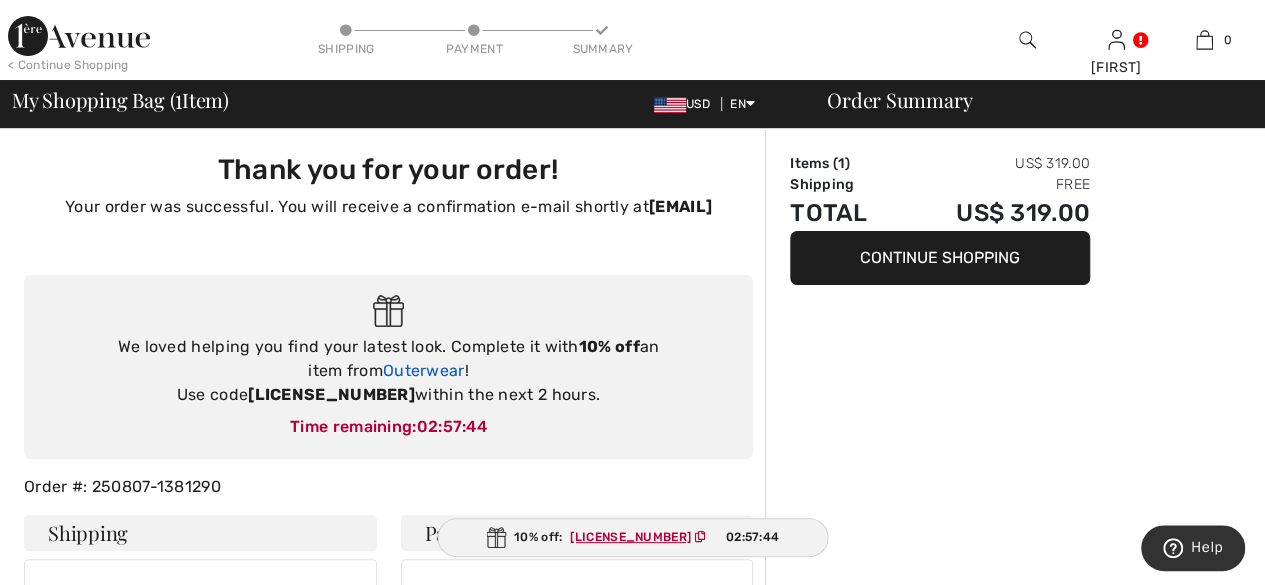 click on "Outerwear" at bounding box center (424, 370) 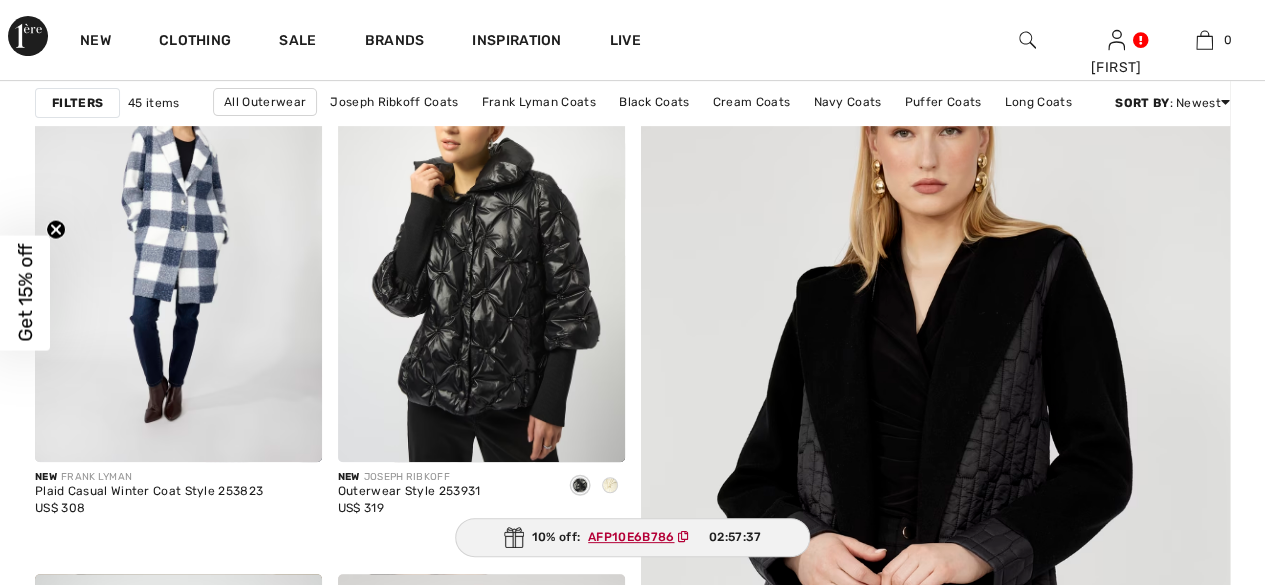 scroll, scrollTop: 0, scrollLeft: 0, axis: both 